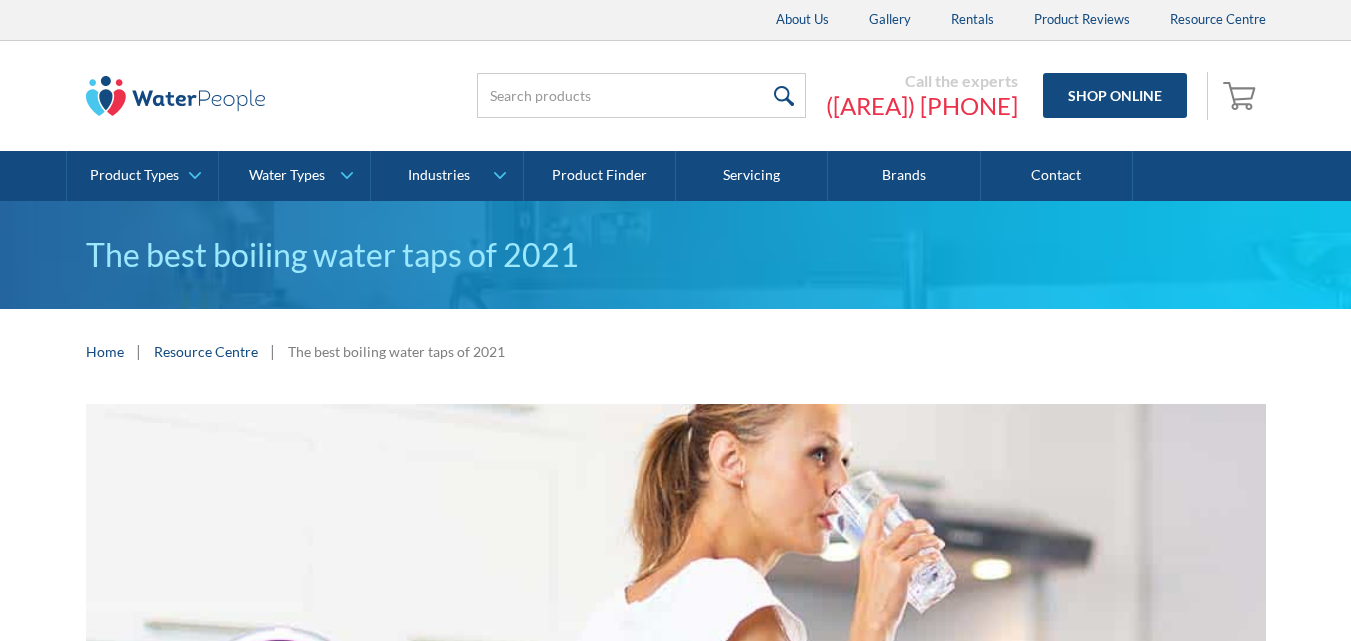 scroll, scrollTop: 0, scrollLeft: 0, axis: both 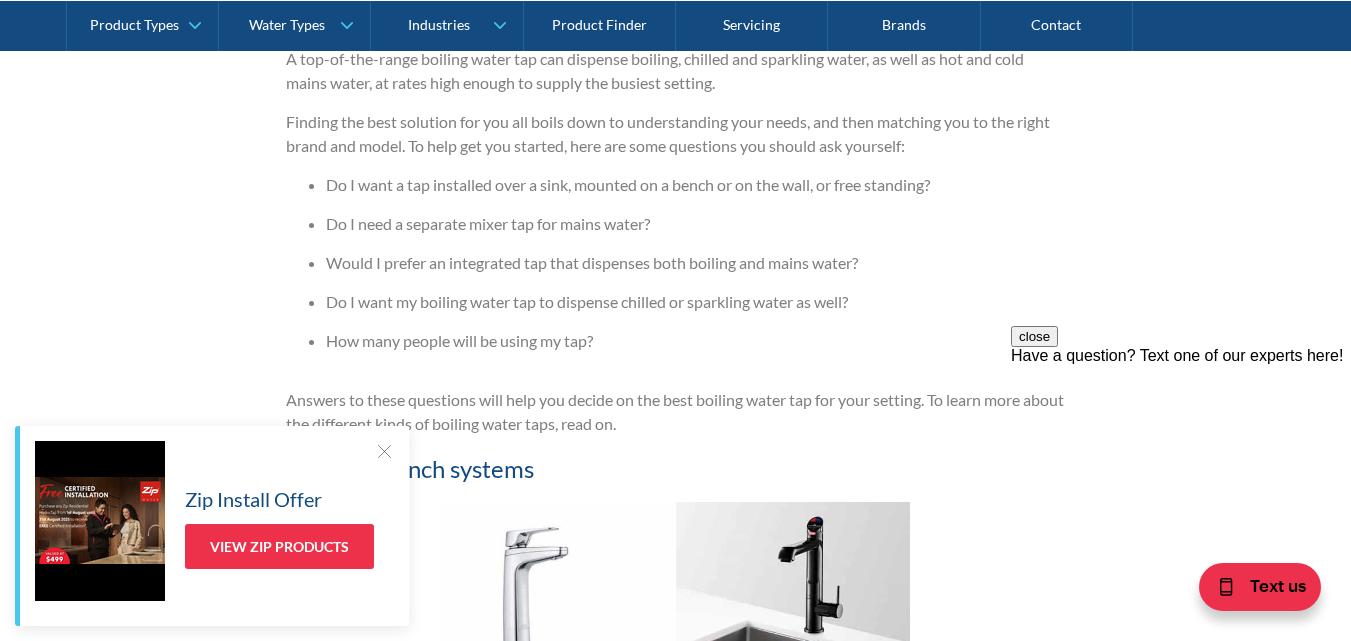 click at bounding box center (384, 451) 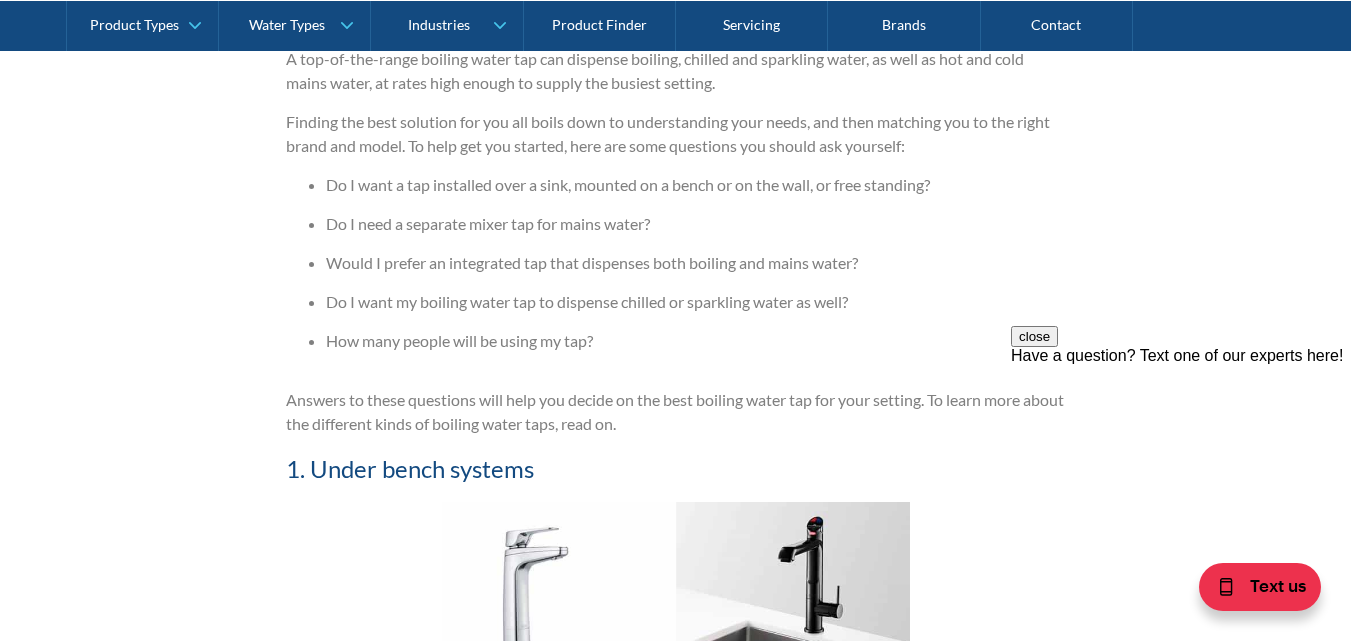 click on "Filtered Water Taps By The Water People The Water People February 24, 2021 4 minute read Choosing the Right Boiling Water Tap Instant clean, filtered boiling water on tap is an essential for many commercial businesses, workplaces, and homes. Different taps and styles will suit different environments, so it's important to know exactly what kind of boiling water taps are on the market. For more information about the best  boiling water  tap solutions in 2021, contact The Water People. Our expert team can advise you on what tap will work best in your setting. What is the best boiling water tap for you? A top-of-the-range boiling water tap can dispense boiling, chilled and sparkling water, as well as hot and cold mains water, at rates high enough to supply the busiest setting. Finding the best solution for you all boils down to understanding your needs, and then matching you to the right brand and model. To help get you started, here are some questions you should ask yourself: 1. Under bench systems Billi  and" at bounding box center [675, 1241] 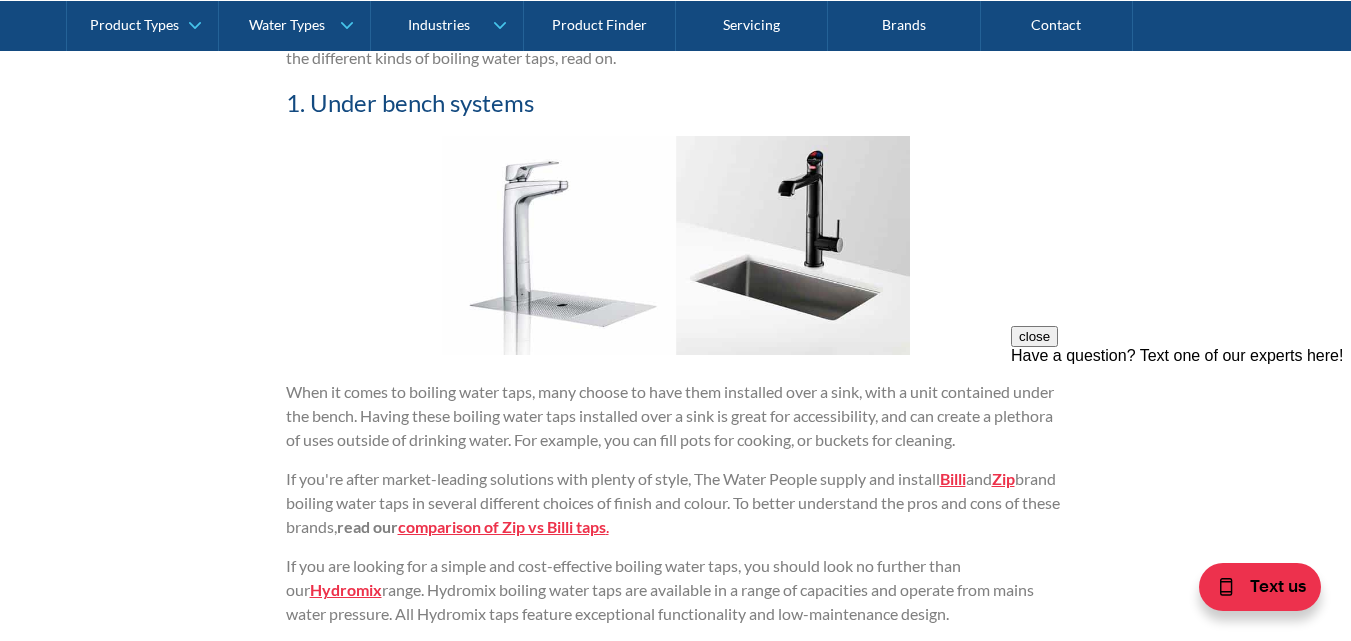 scroll, scrollTop: 1899, scrollLeft: 0, axis: vertical 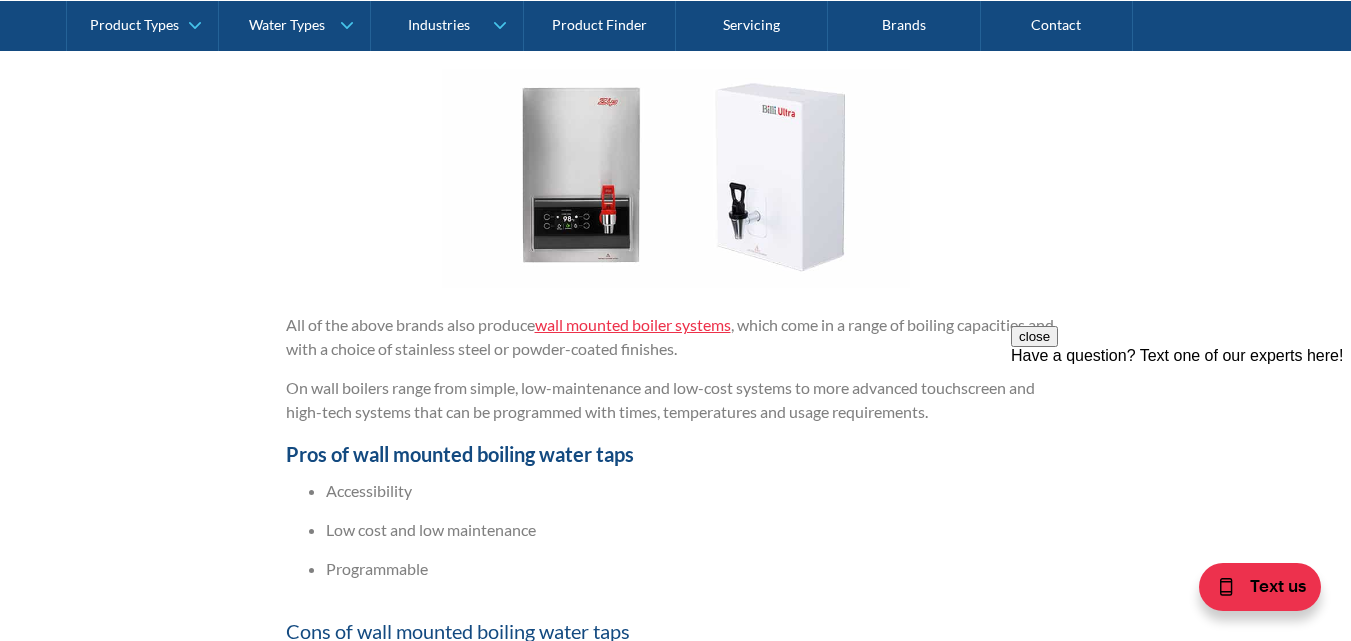click on "wall mounted boiler systems" at bounding box center (633, 324) 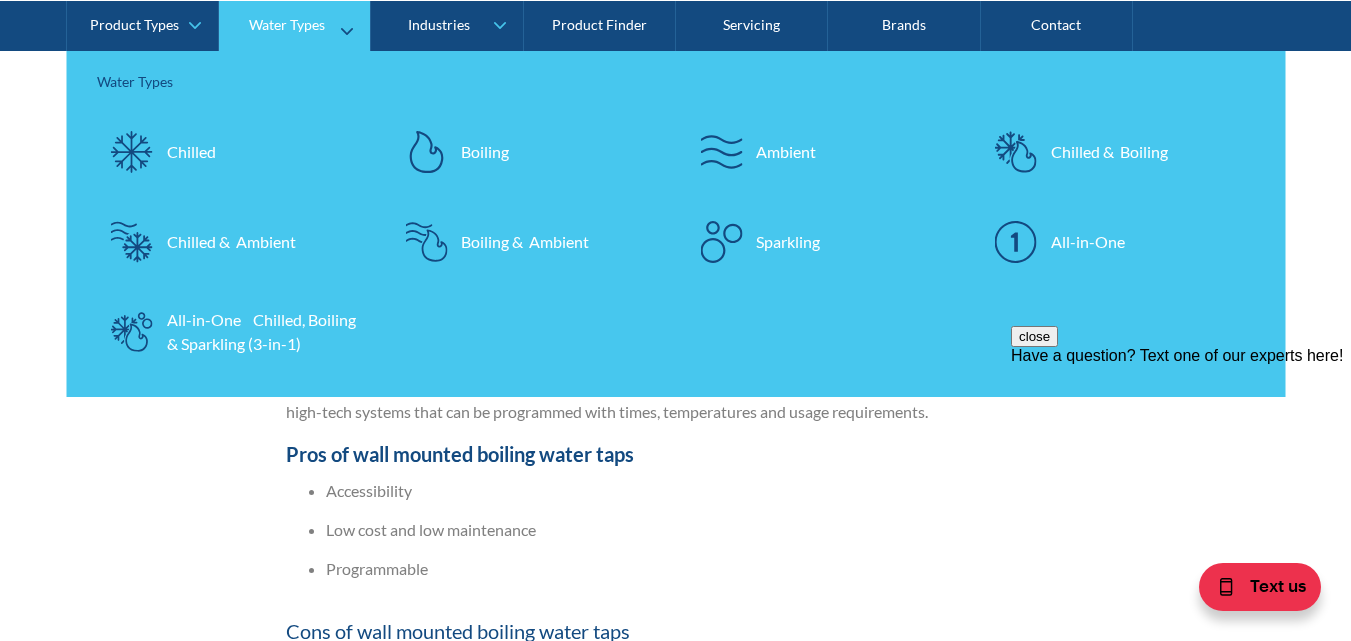 click on "Boiling" at bounding box center [485, 151] 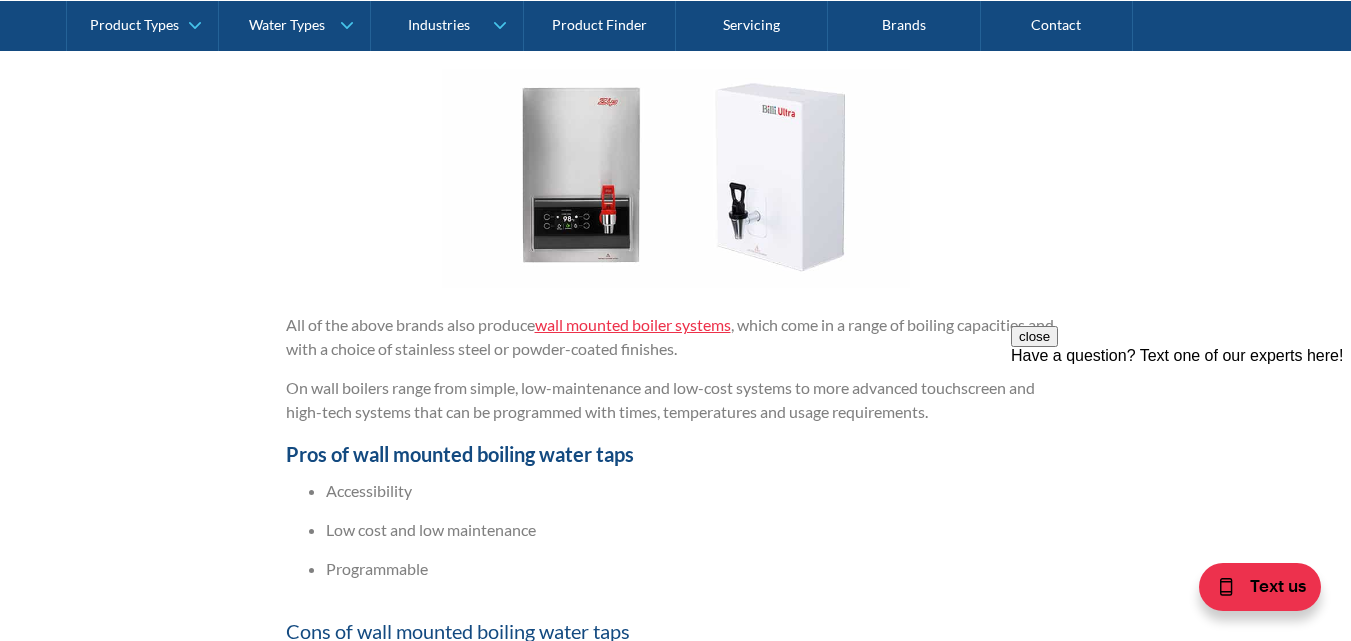 click on "Instant clean, filtered boiling water on tap is an essential for many commercial businesses, workplaces, and homes. Different taps and styles will suit different environments, so it's important to know exactly what kind of boiling water taps are on the market. For more information about the best  boiling water  tap solutions in 2021, contact The Water People. Our expert team can advise you on what tap will work best in your setting. What is the best boiling water tap for you? A top-of-the-range boiling water tap can dispense boiling, chilled and sparkling water, as well as hot and cold mains water, at rates high enough to supply the busiest setting. Finding the best solution for you all boils down to understanding your needs, and then matching you to the right brand and model. To help get you started, here are some questions you should ask yourself: Do I want a tap installed over a sink, mounted on a bench or on the wall, or free standing? Do I need a separate mixer tap for mains water? 1. Under bench systems" at bounding box center (676, 176) 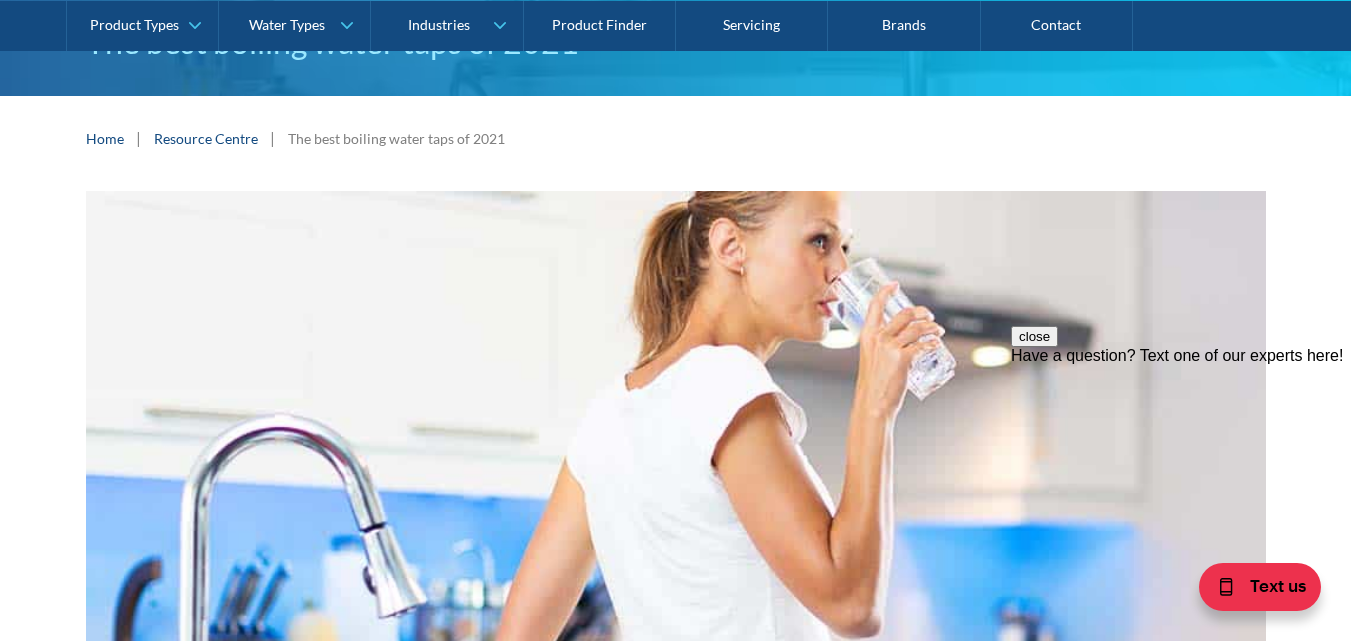 scroll, scrollTop: 0, scrollLeft: 0, axis: both 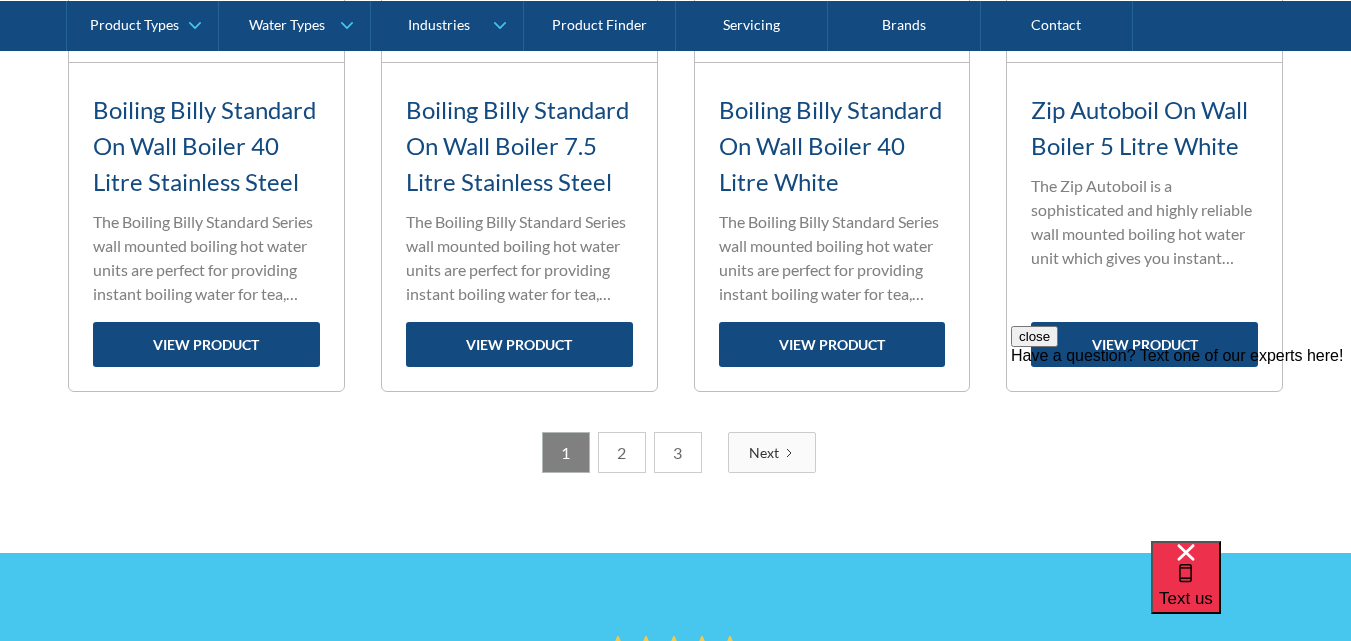 click on "Next" at bounding box center [772, 452] 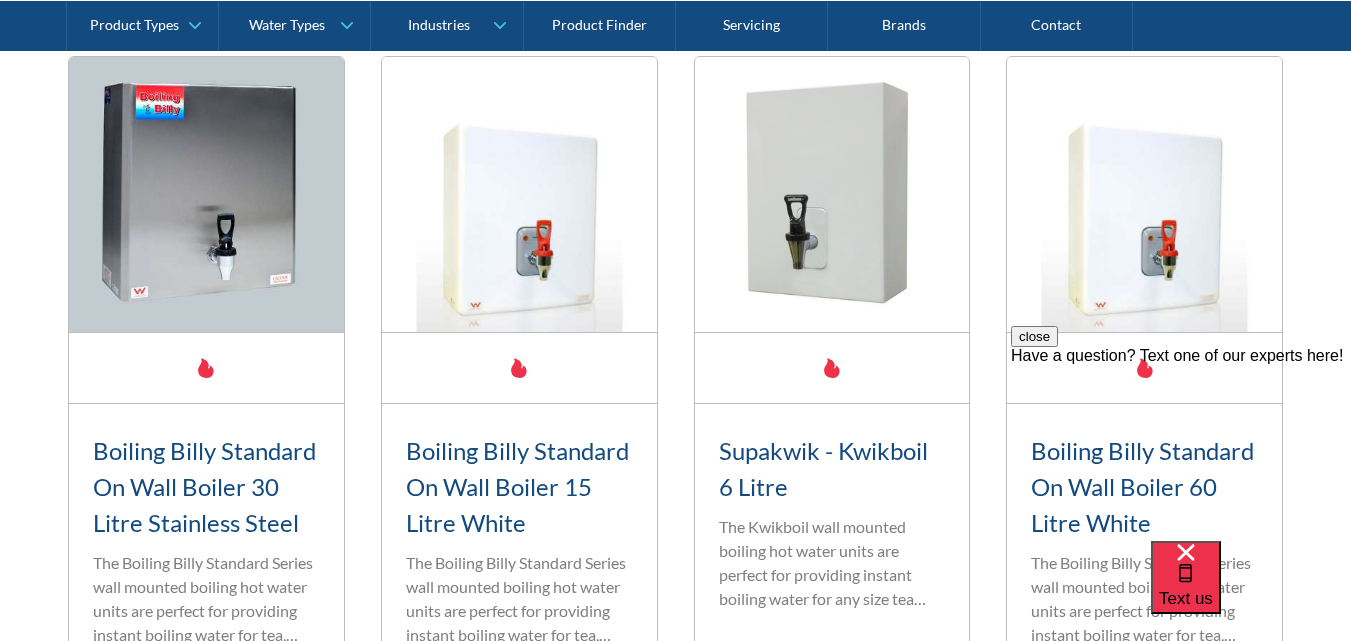 scroll, scrollTop: 800, scrollLeft: 0, axis: vertical 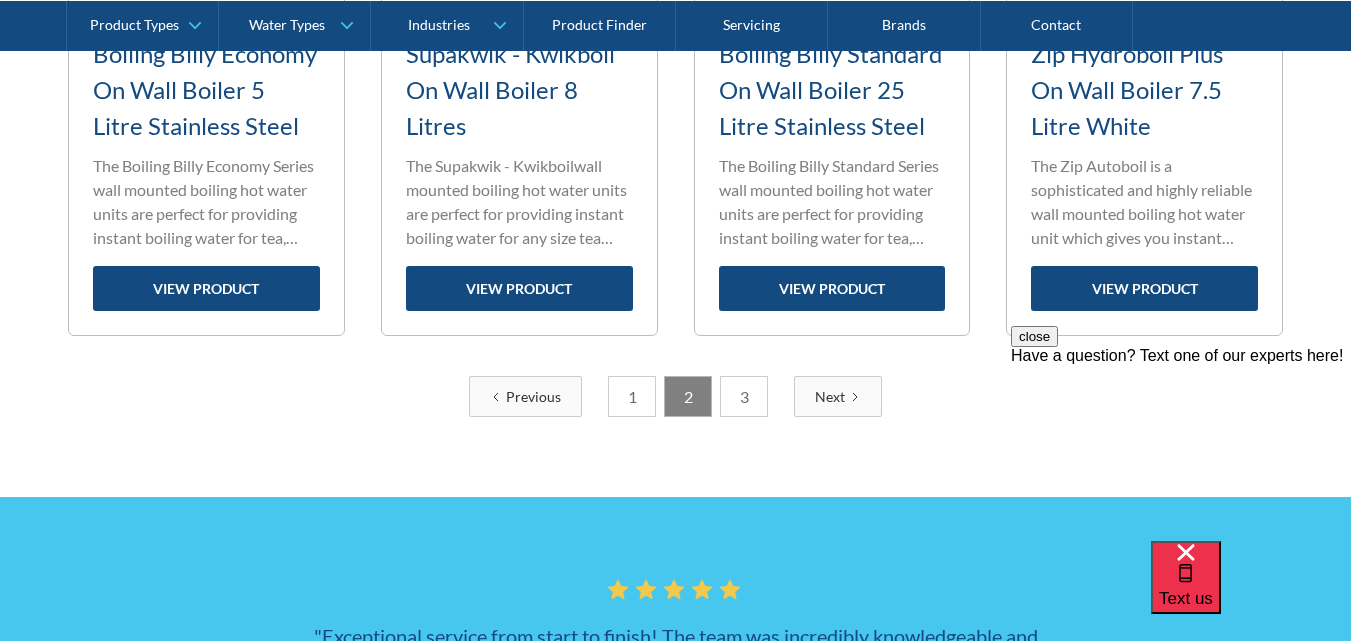 click on "Next" at bounding box center [830, 396] 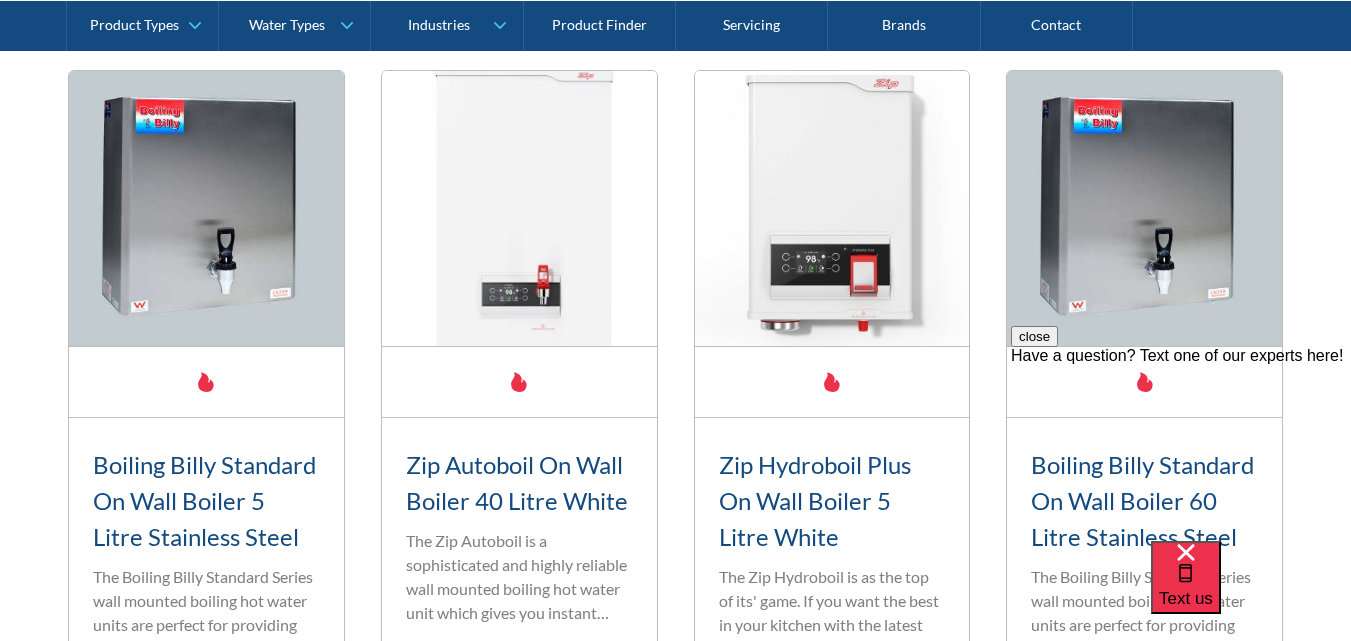 scroll, scrollTop: 800, scrollLeft: 0, axis: vertical 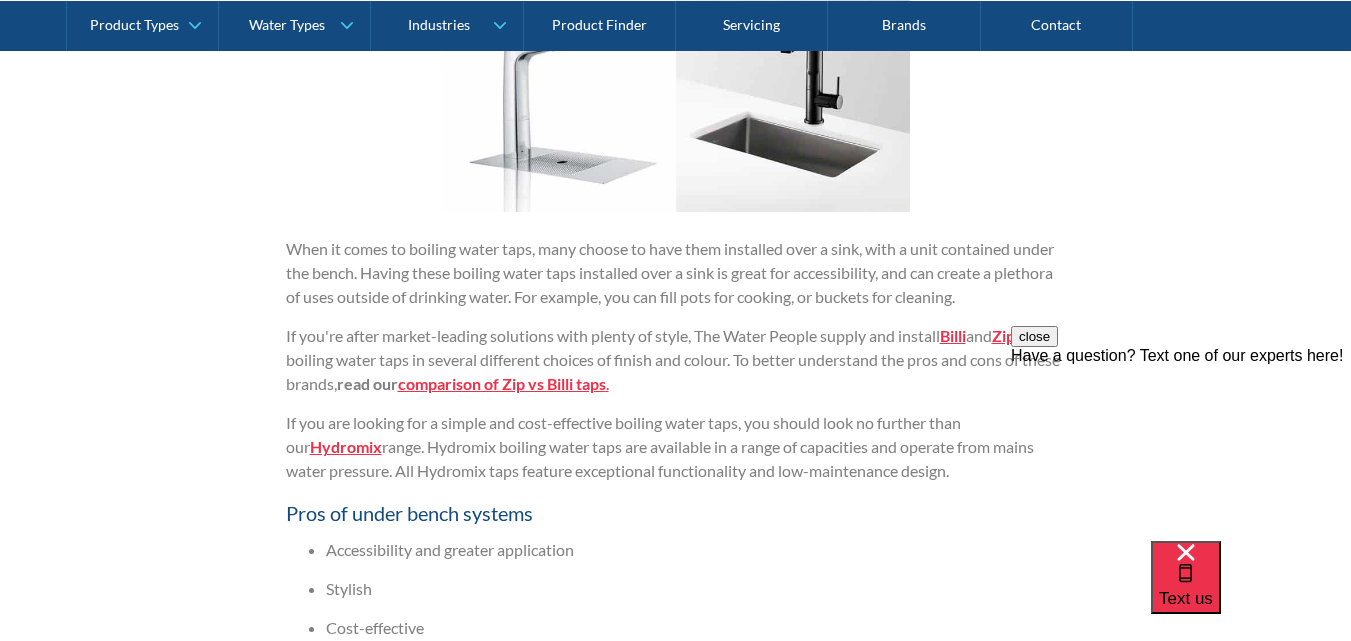 click on "comparison of Zip vs Billi taps" at bounding box center (502, 383) 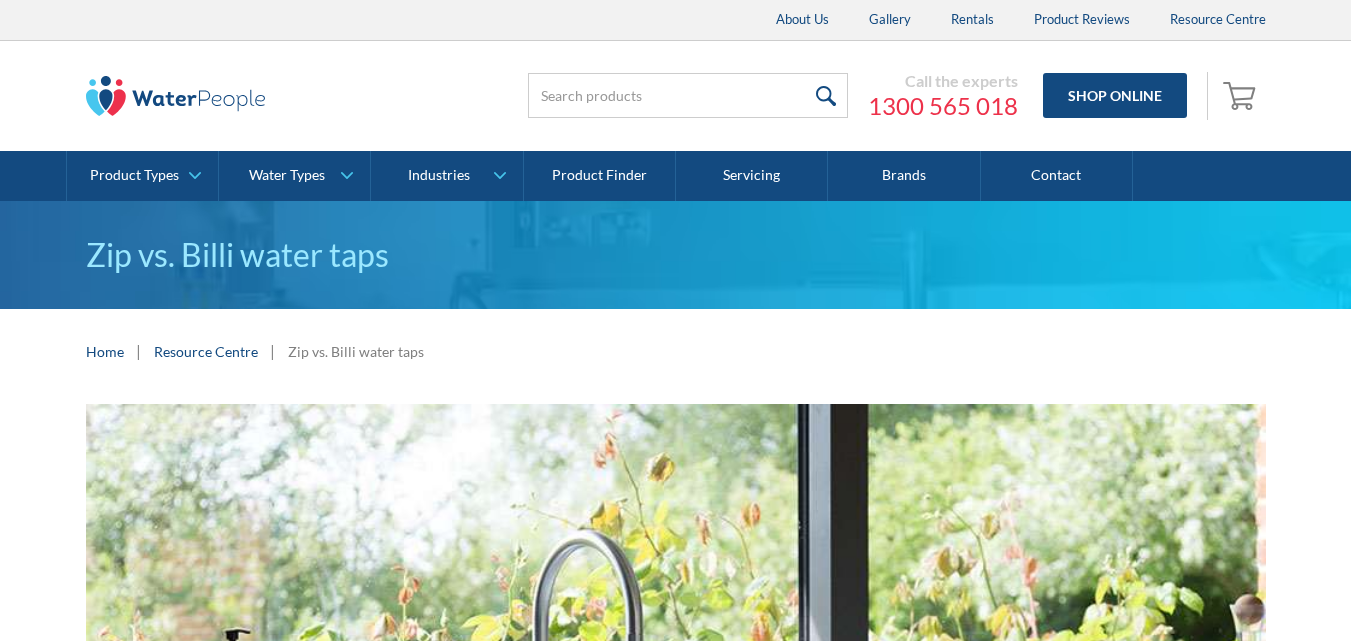 scroll, scrollTop: 0, scrollLeft: 0, axis: both 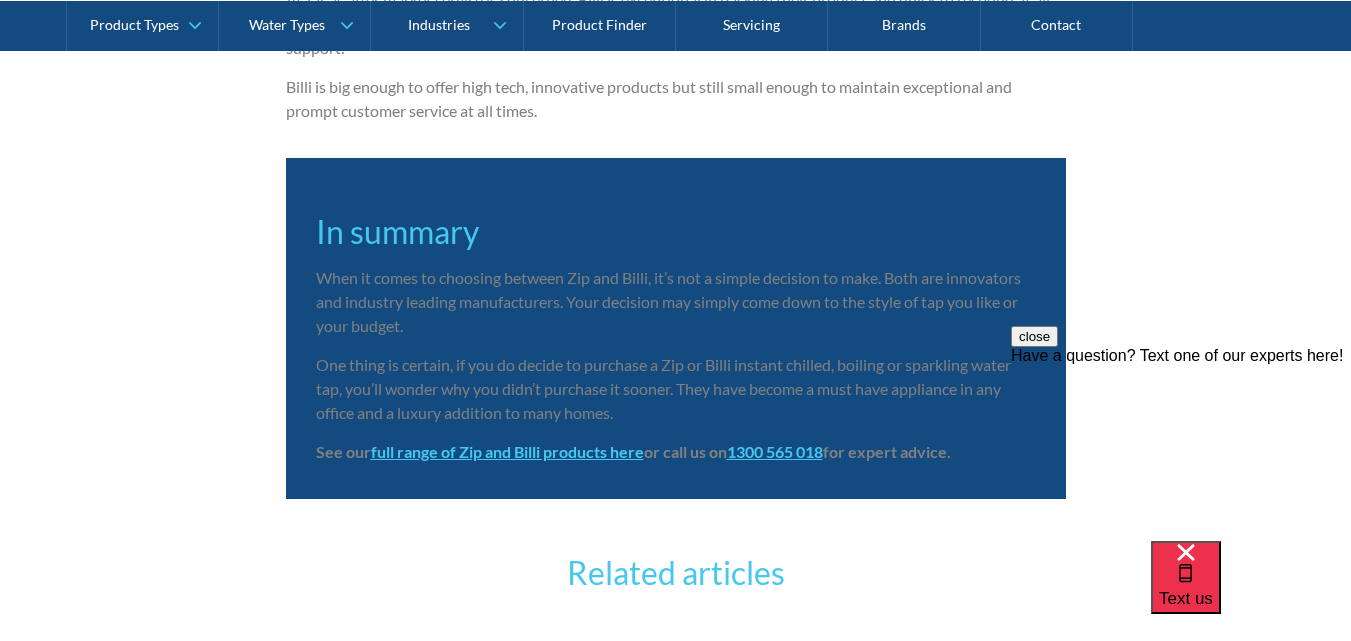 click on "full range of Zip and Billi products here" at bounding box center [507, 451] 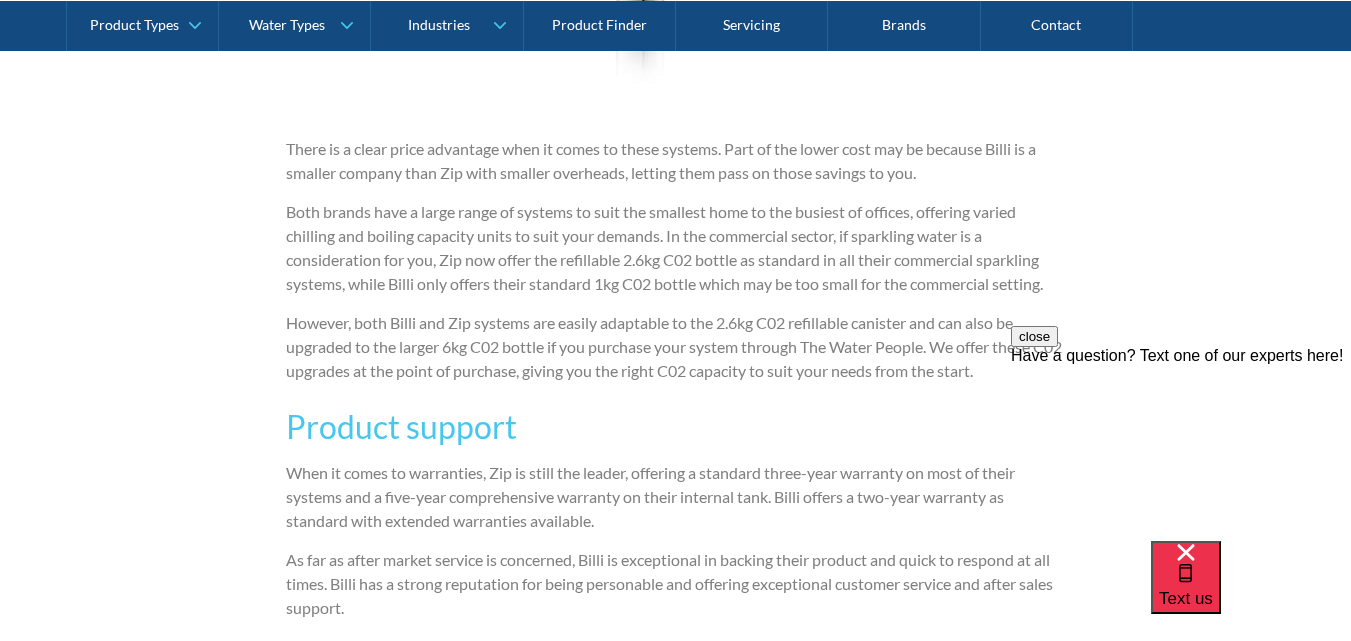 scroll, scrollTop: 3813, scrollLeft: 0, axis: vertical 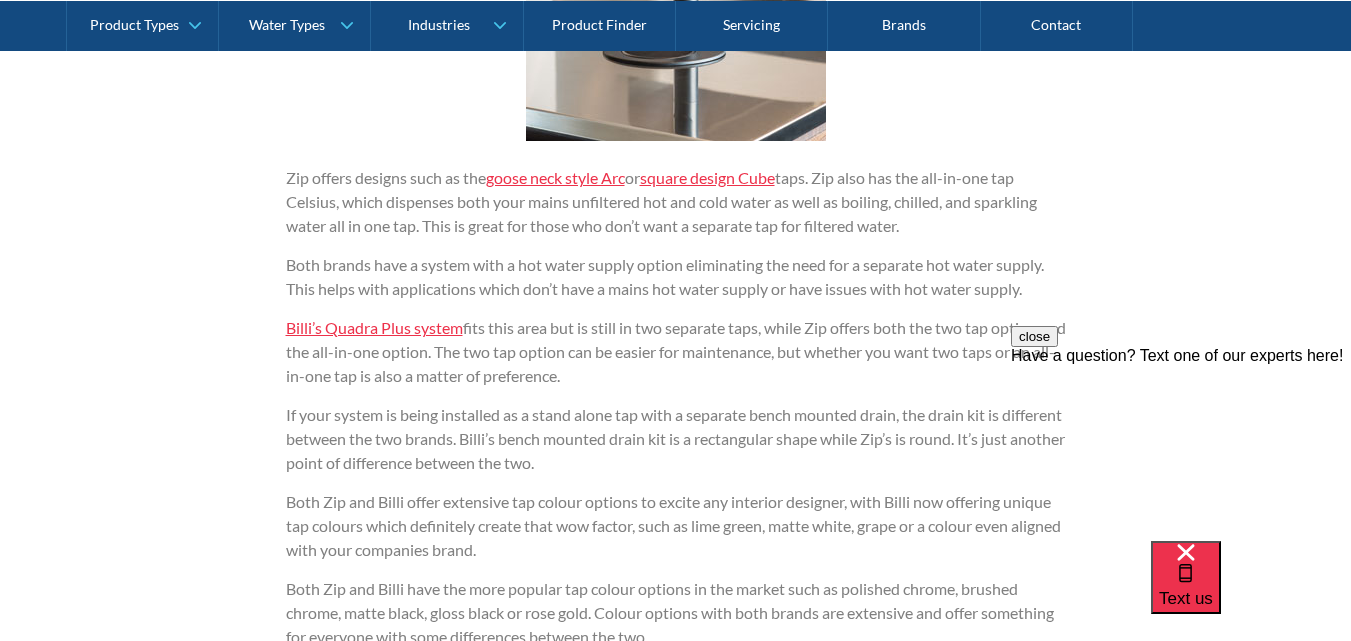 click on "Brands By The Water People The Water People September 13, 2017 7 minute read How to choose between two of the biggest names in the industry. In the confusing world of water filtration, how do you decide which system is right for you? The two main global market leaders are both proudly Australian with a proven record for innovative and functional design. So how do you choose between Billi and Zip? Which is the best? Zip was the first company to manufacture the instant boiling water drinking system back in the 1960s and certainly has a much larger market share both in Australia and globally than Billi. The Zip brand has since become synonymous with instant boiling water taps and is a known and trusted brand built and proven over time. However Billi was the first to manufacture the combined instant boiling and chilled tap back in 1990, and they are the major direct competitor to Zip, so they're a brand that should not be ignored. Important considerations Some of the options you should consider include: ‍ Dirt" at bounding box center (675, -315) 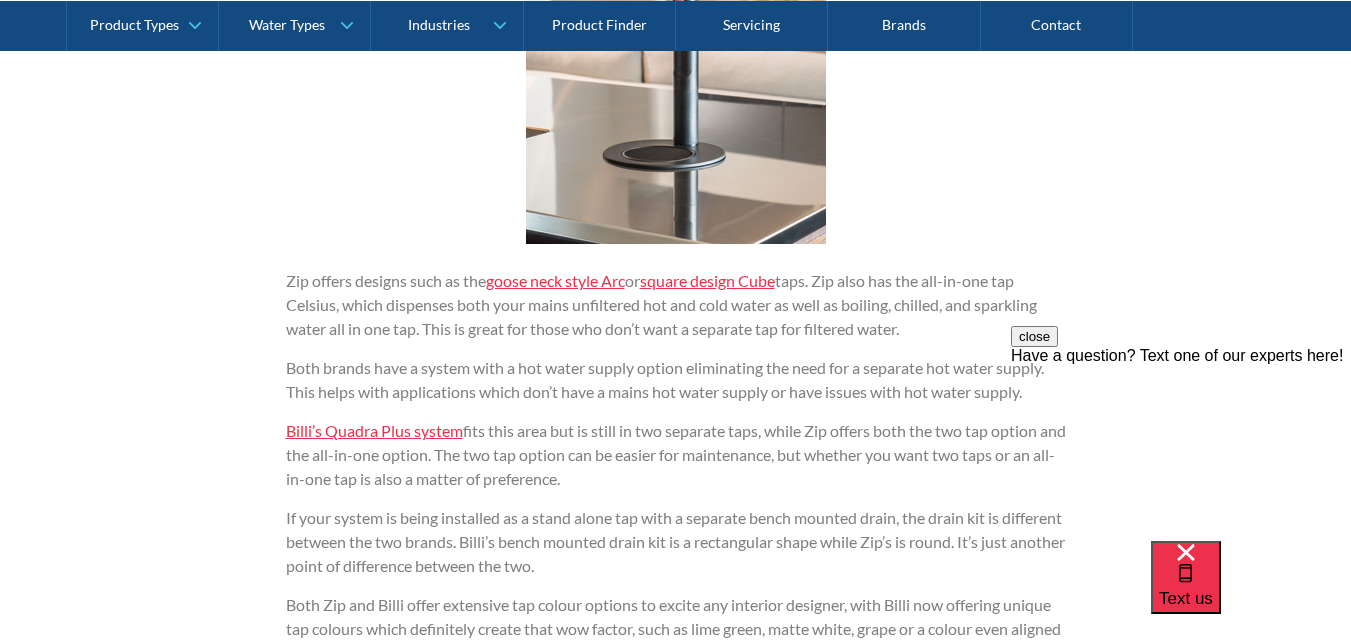 scroll, scrollTop: 3161, scrollLeft: 0, axis: vertical 